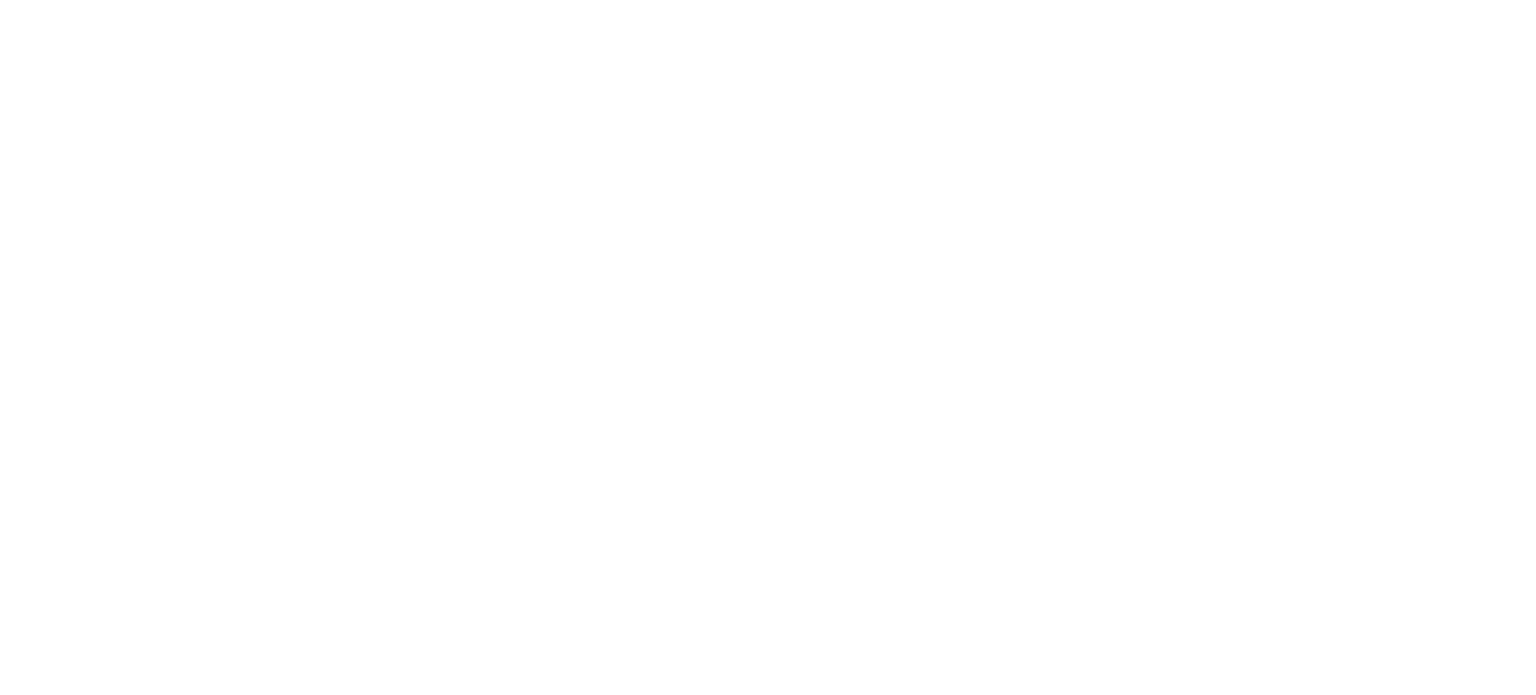 scroll, scrollTop: 0, scrollLeft: 0, axis: both 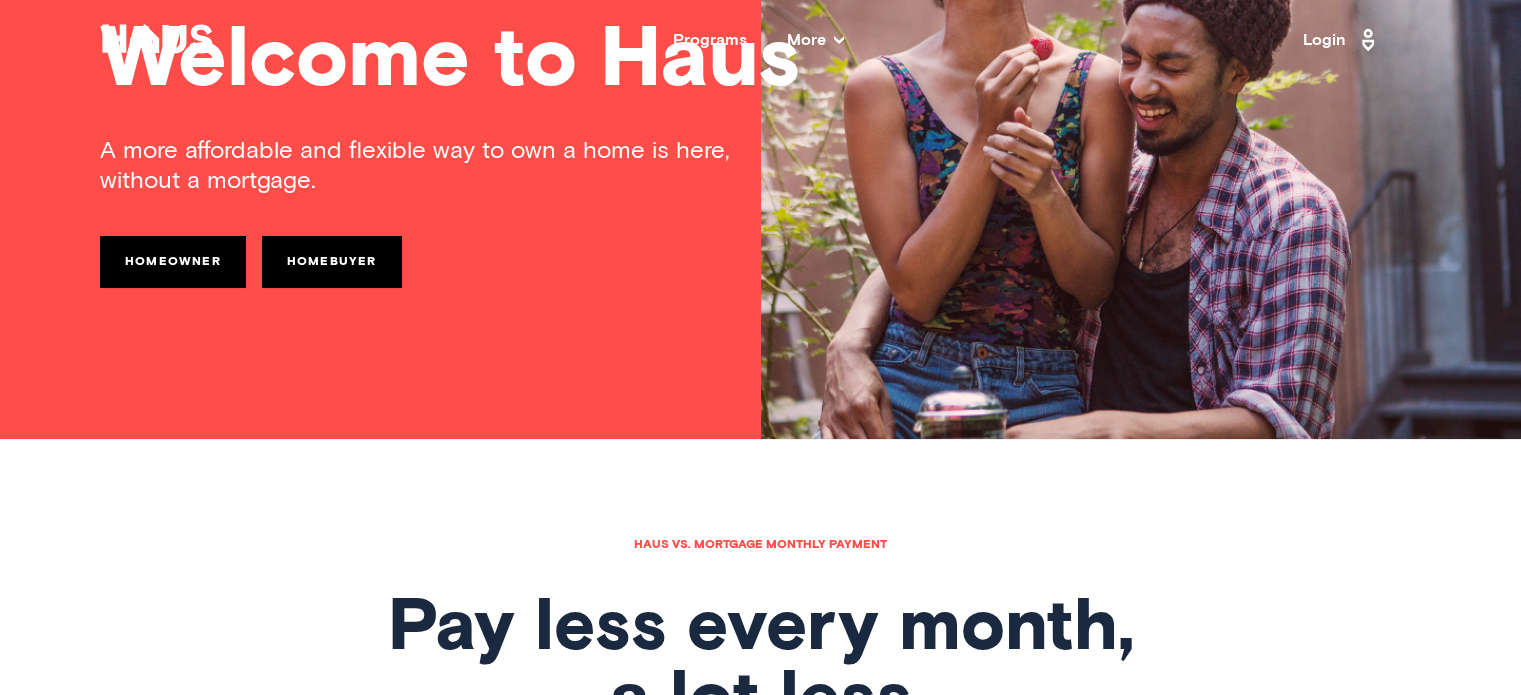 click on "More" at bounding box center [815, 40] 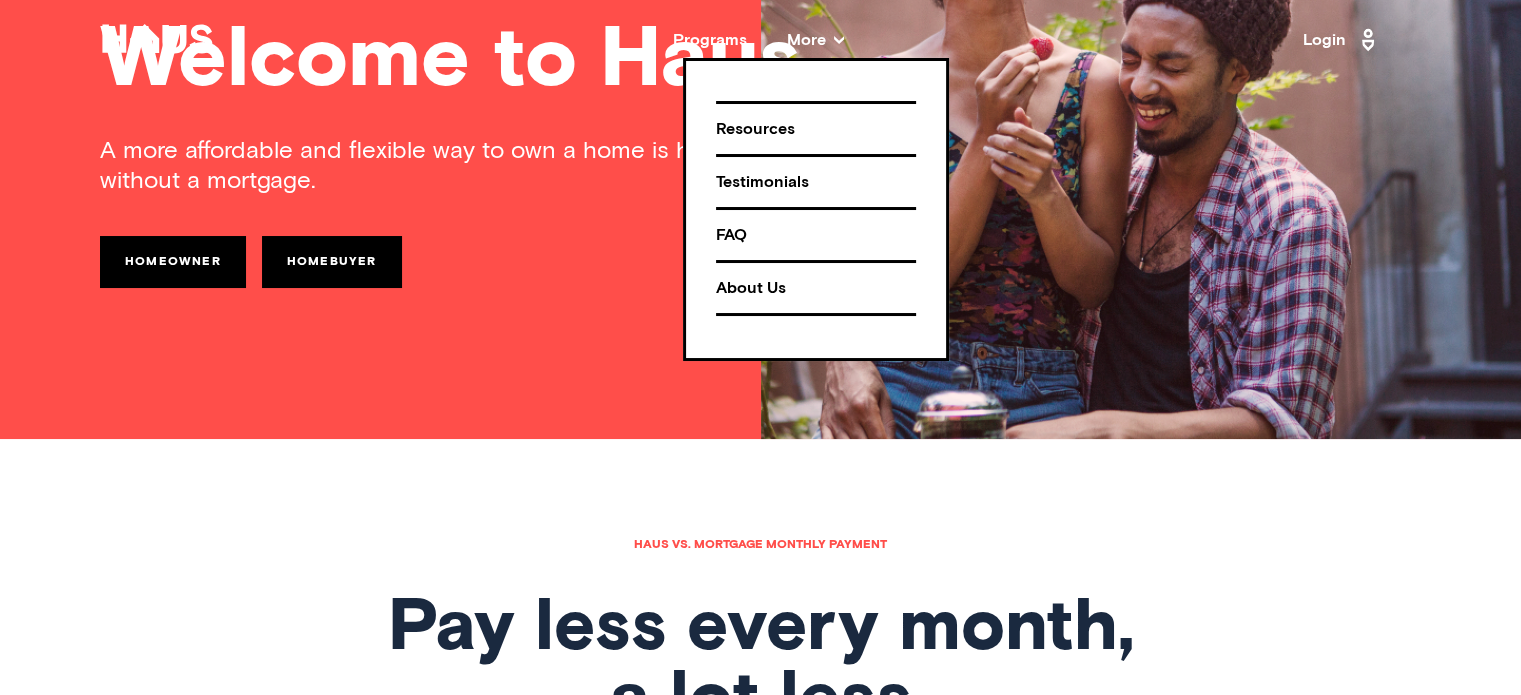 click on "Resources" at bounding box center (816, 129) 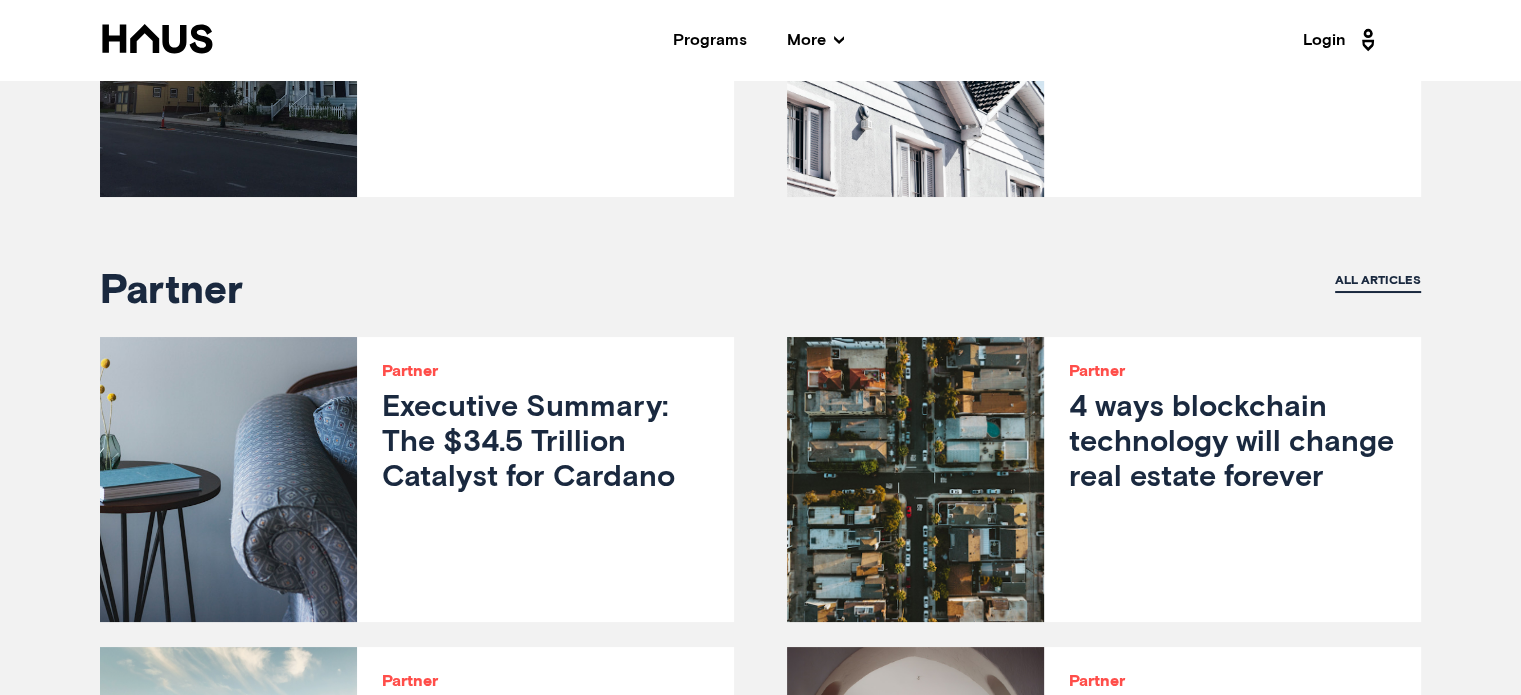 scroll, scrollTop: 1048, scrollLeft: 0, axis: vertical 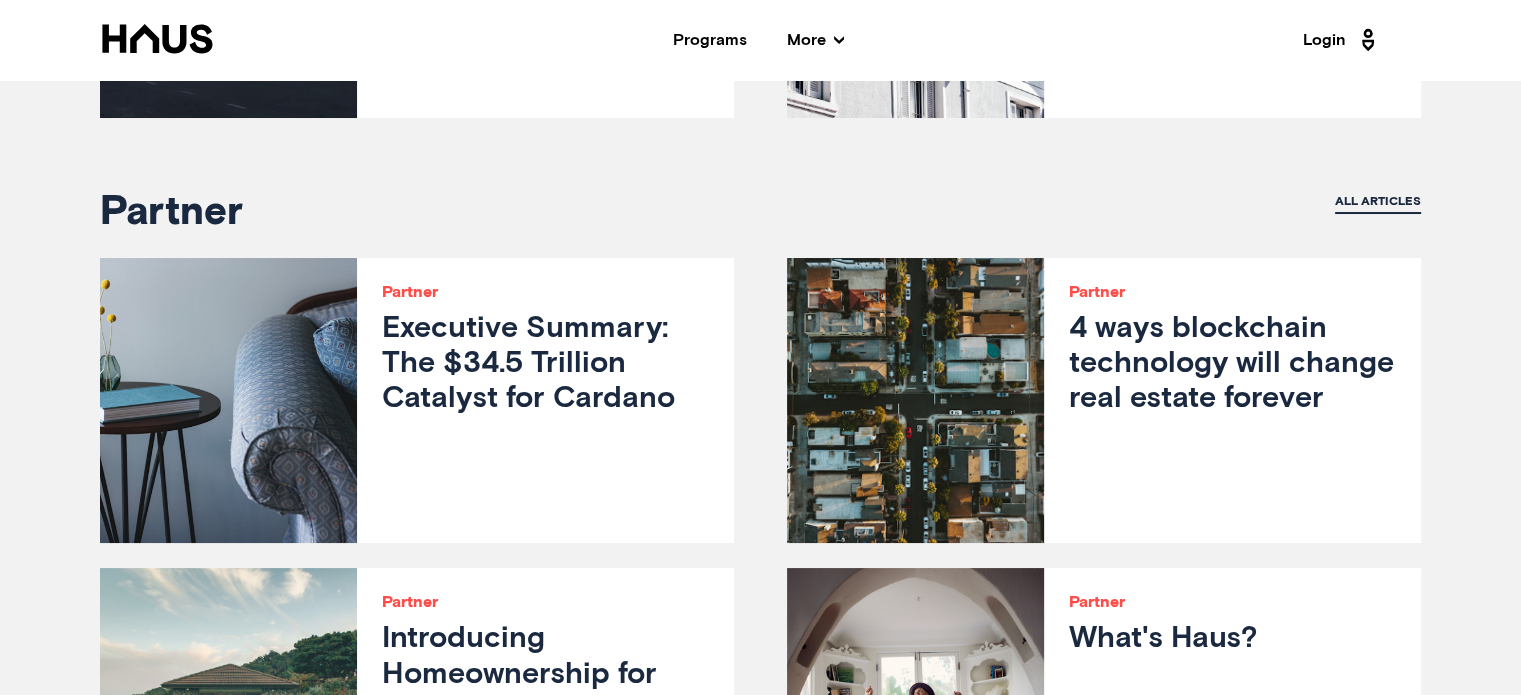 click on "Executive Summary: The $34.5 Trillion Catalyst for Cardano" at bounding box center [545, 365] 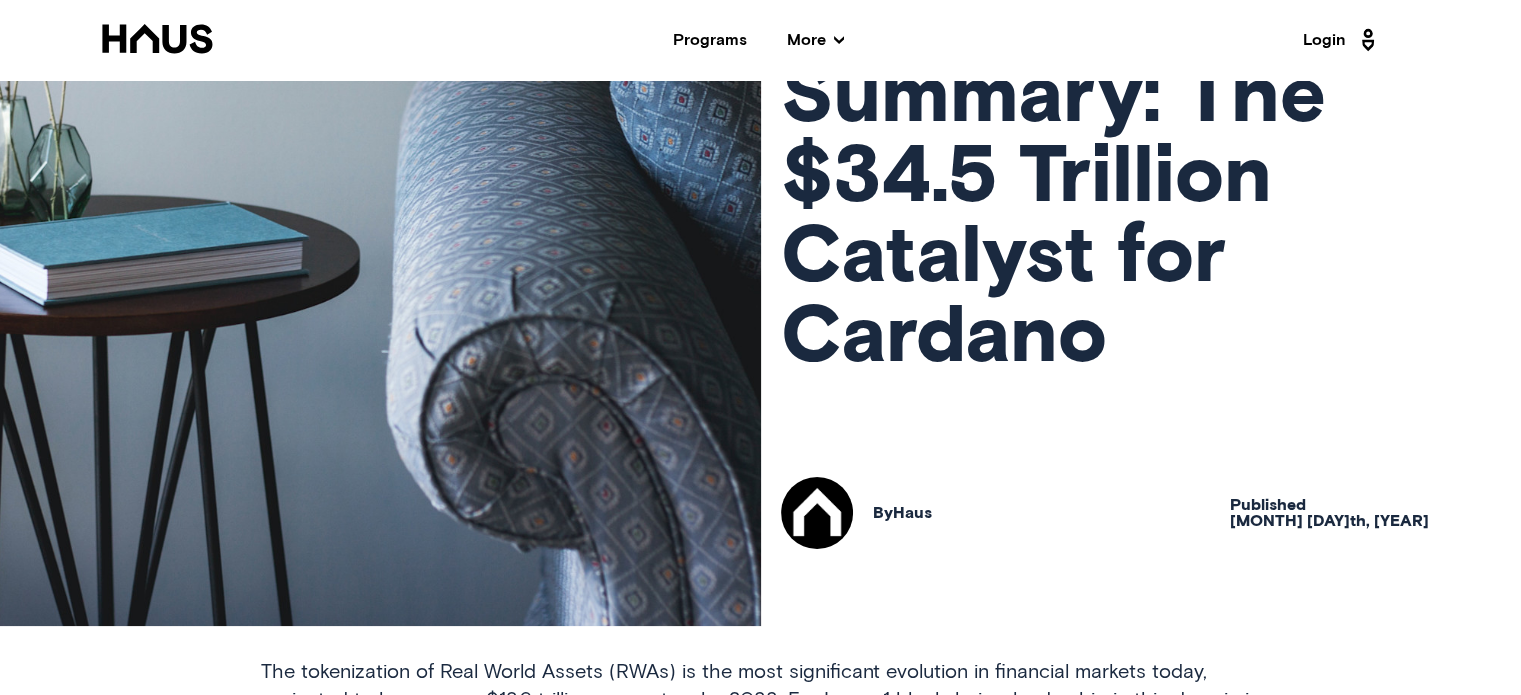 scroll, scrollTop: 0, scrollLeft: 0, axis: both 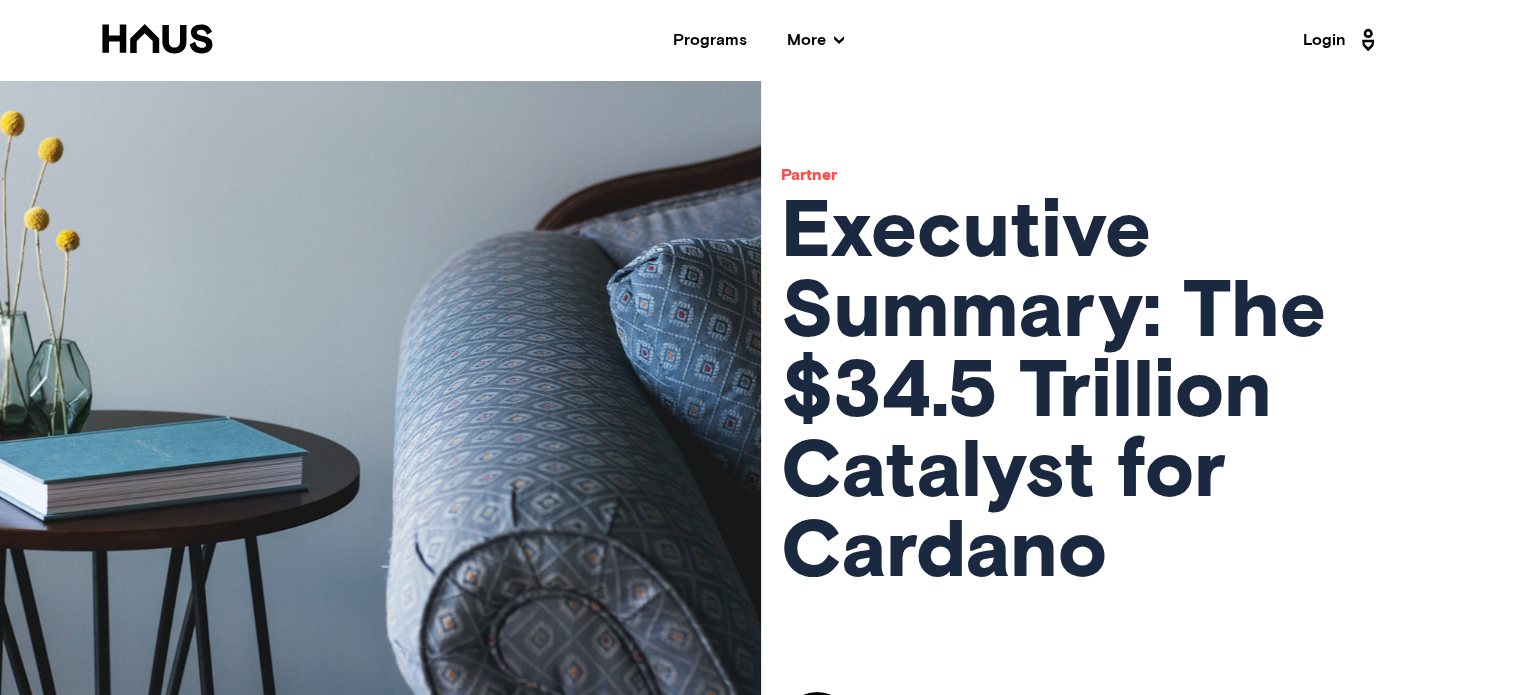 click at bounding box center (157, 39) 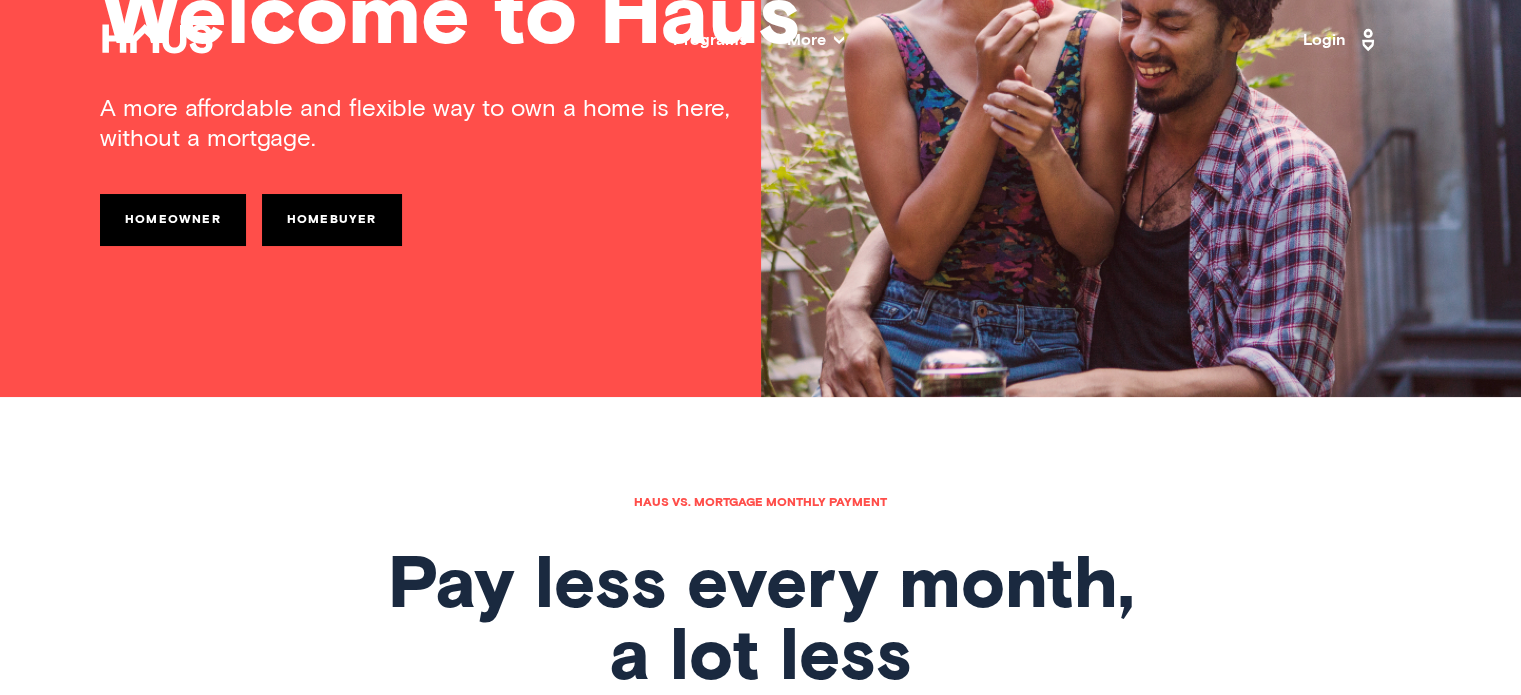 scroll, scrollTop: 0, scrollLeft: 0, axis: both 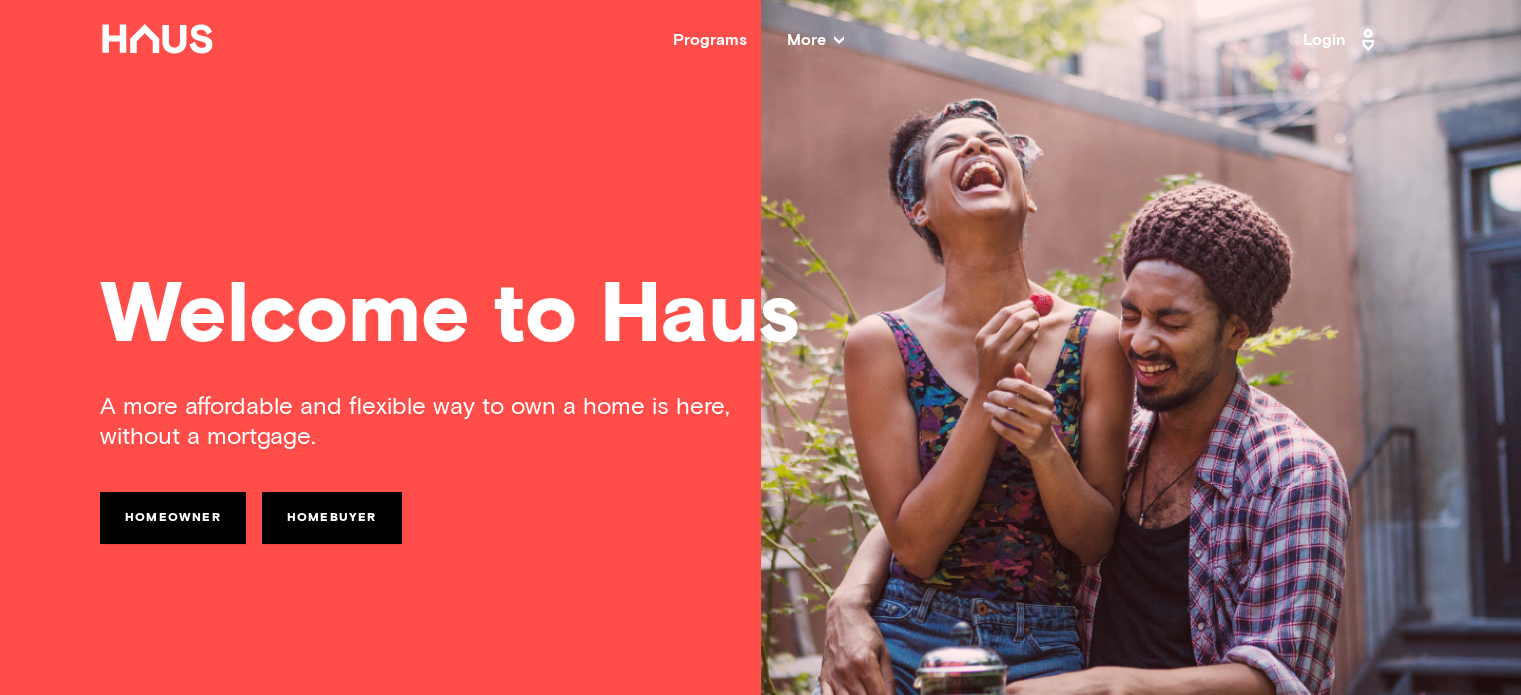 click on "Back Programs More Resources Testimonials FAQ About Us Login" at bounding box center [760, 40] 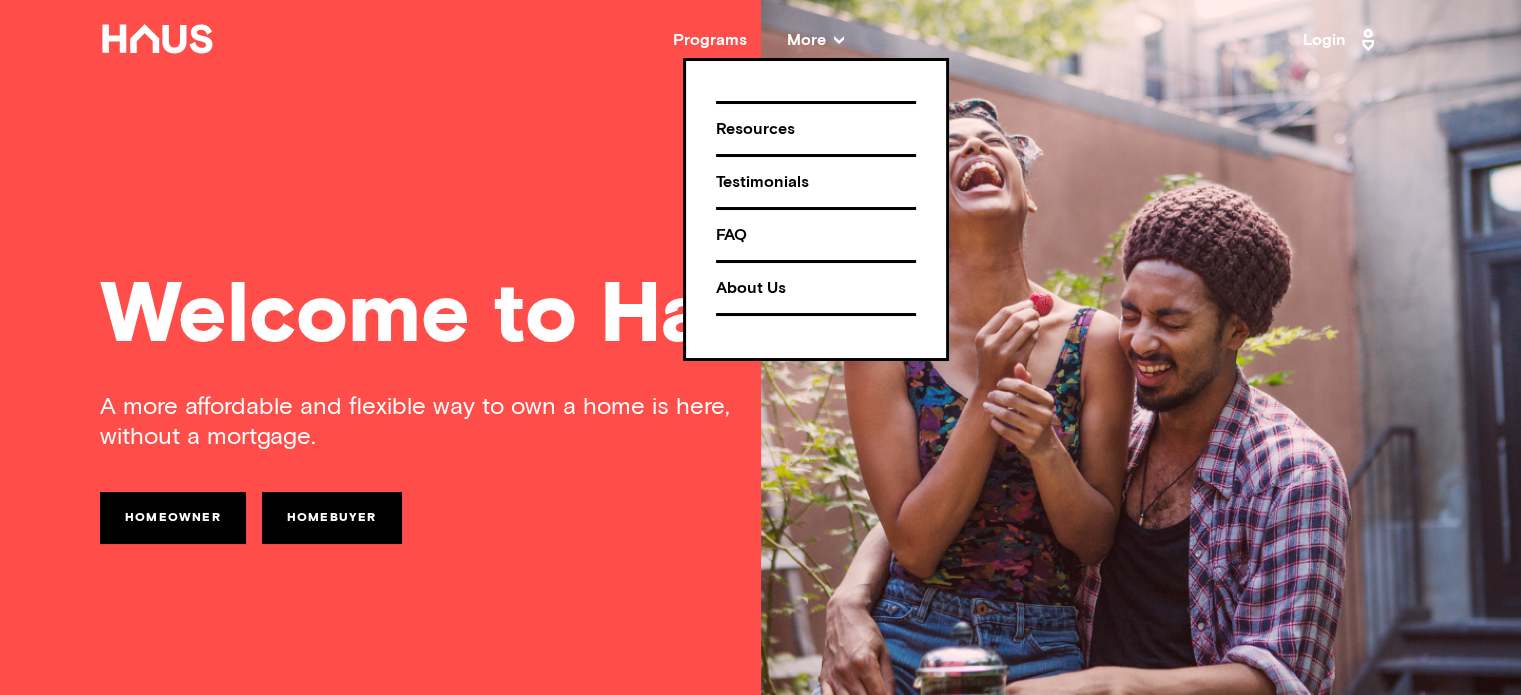 click on "Resources" at bounding box center (816, 129) 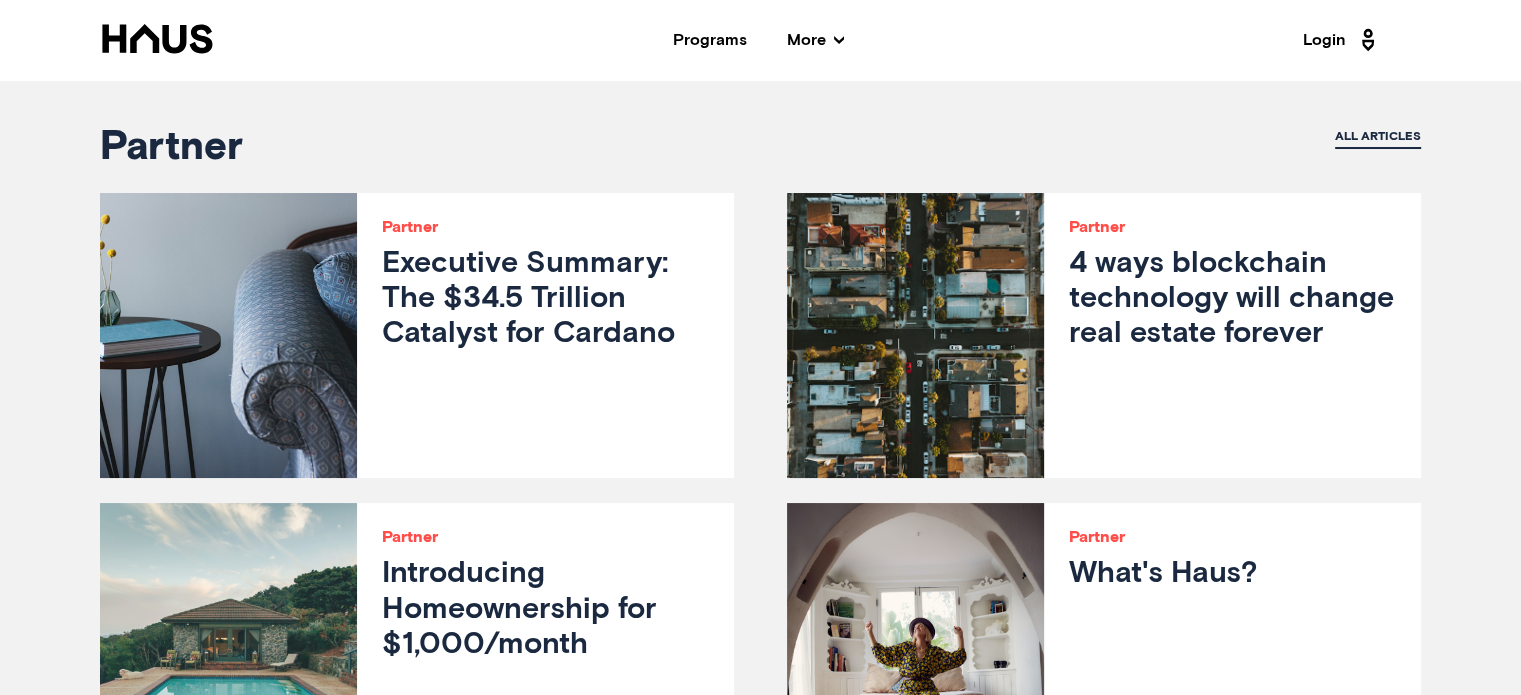 scroll, scrollTop: 1190, scrollLeft: 0, axis: vertical 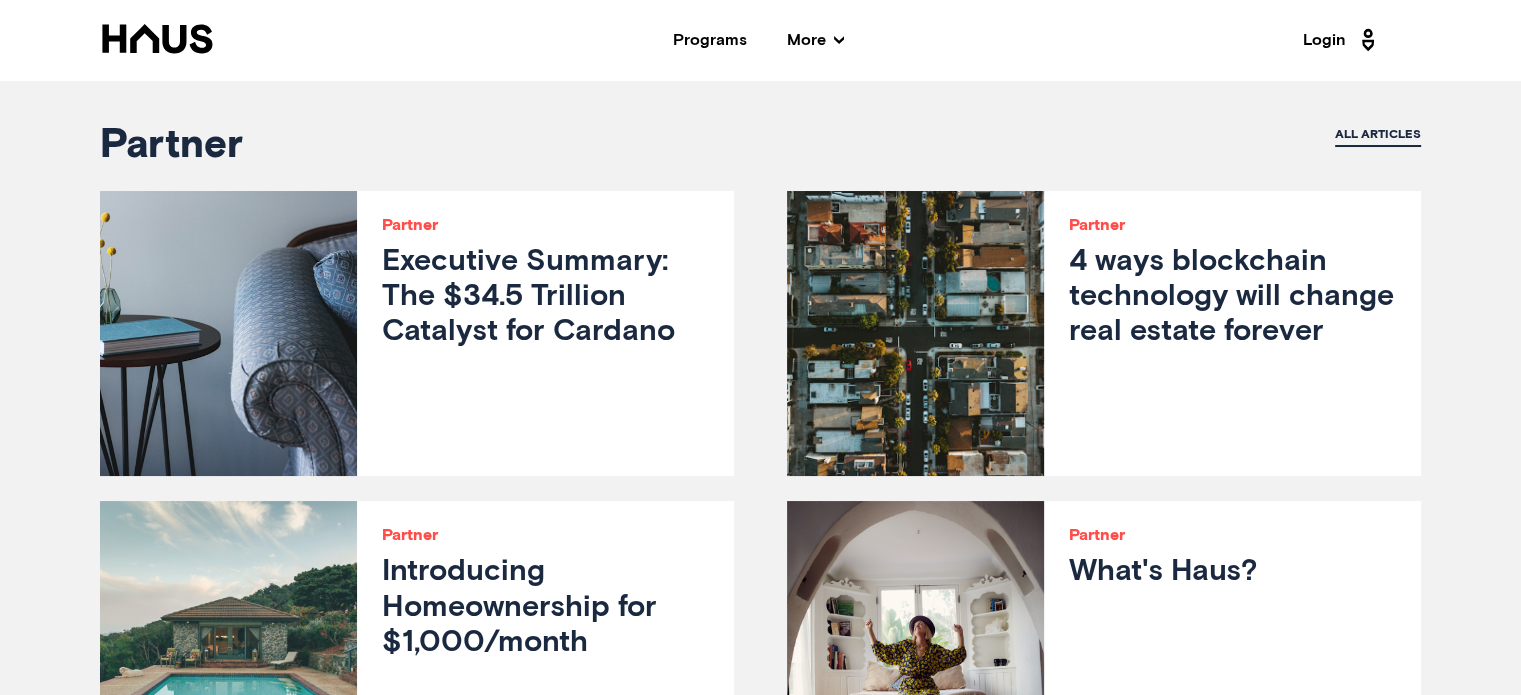 click on "Executive Summary: The $34.5 Trillion Catalyst for Cardano" at bounding box center (545, 298) 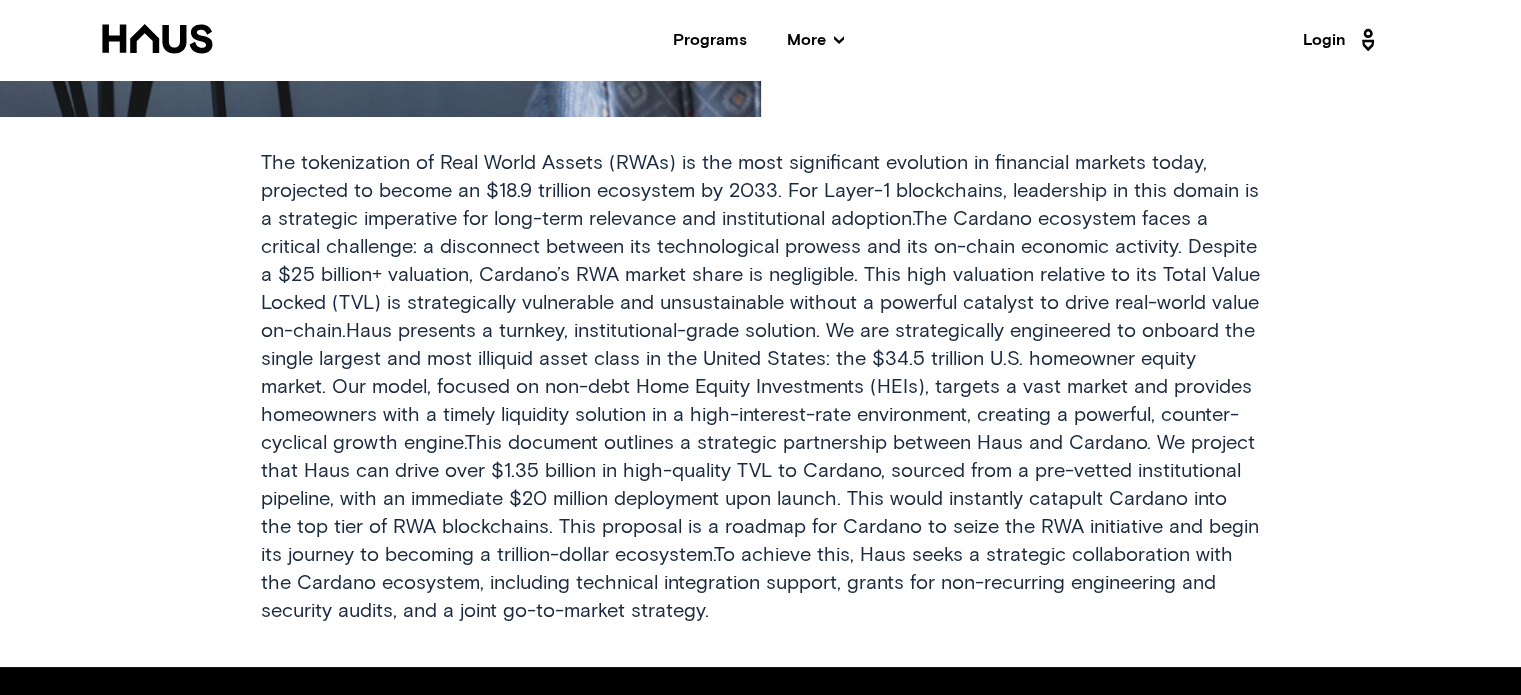 scroll, scrollTop: 728, scrollLeft: 0, axis: vertical 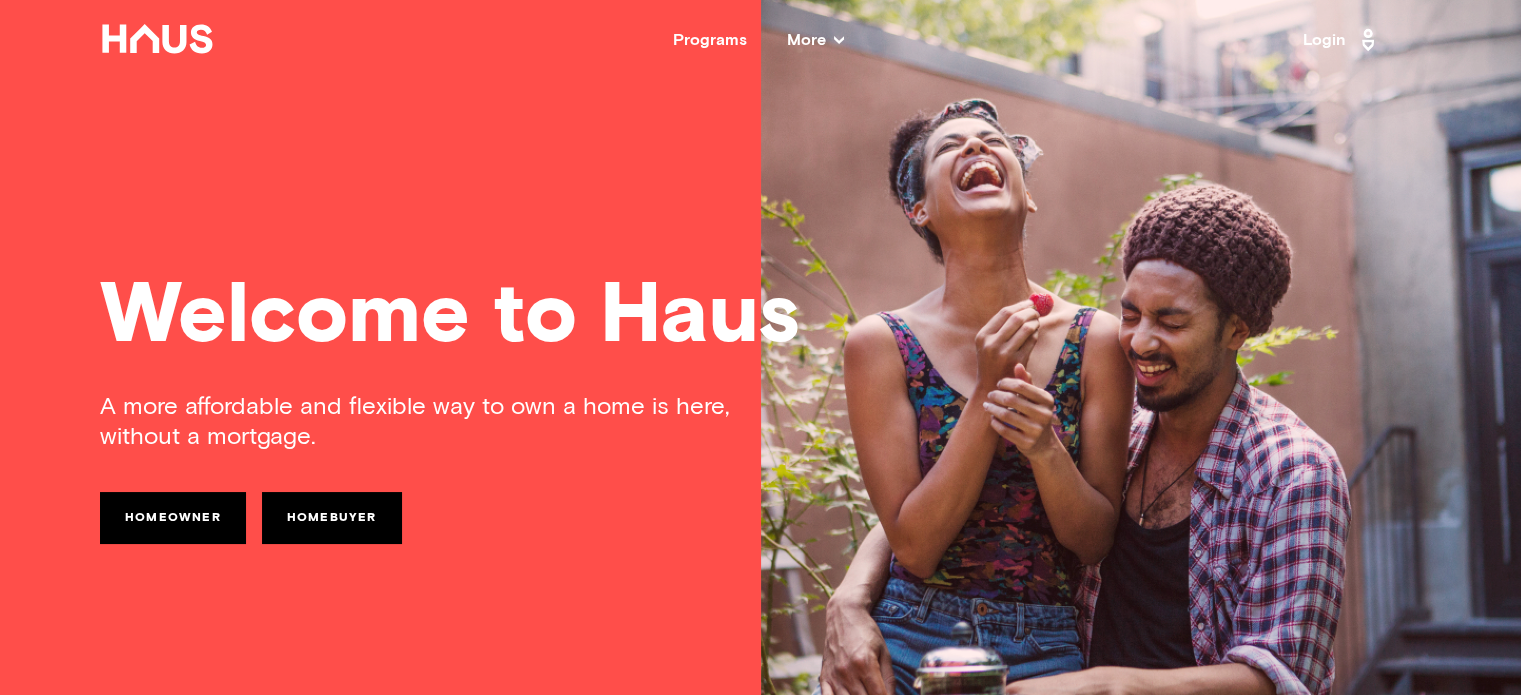 click on "More" at bounding box center [815, 40] 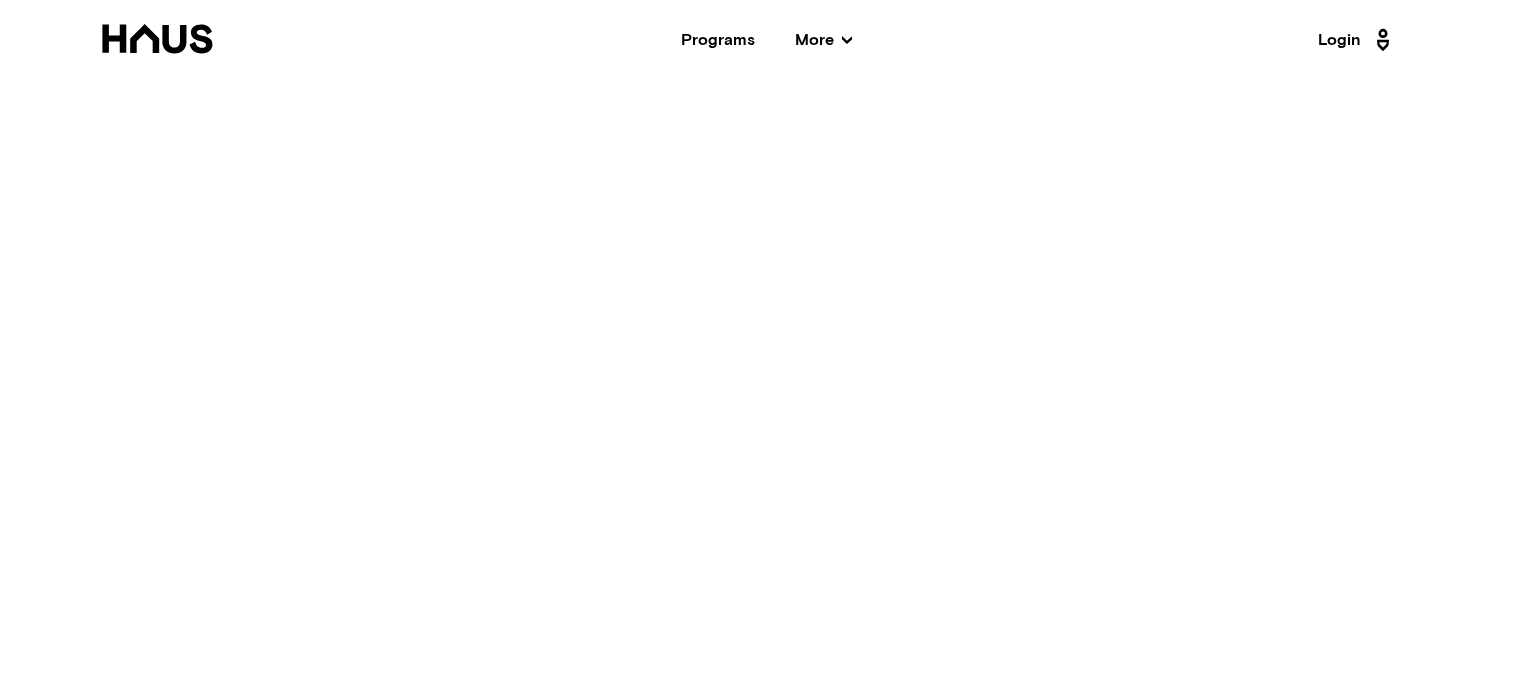 scroll, scrollTop: 0, scrollLeft: 0, axis: both 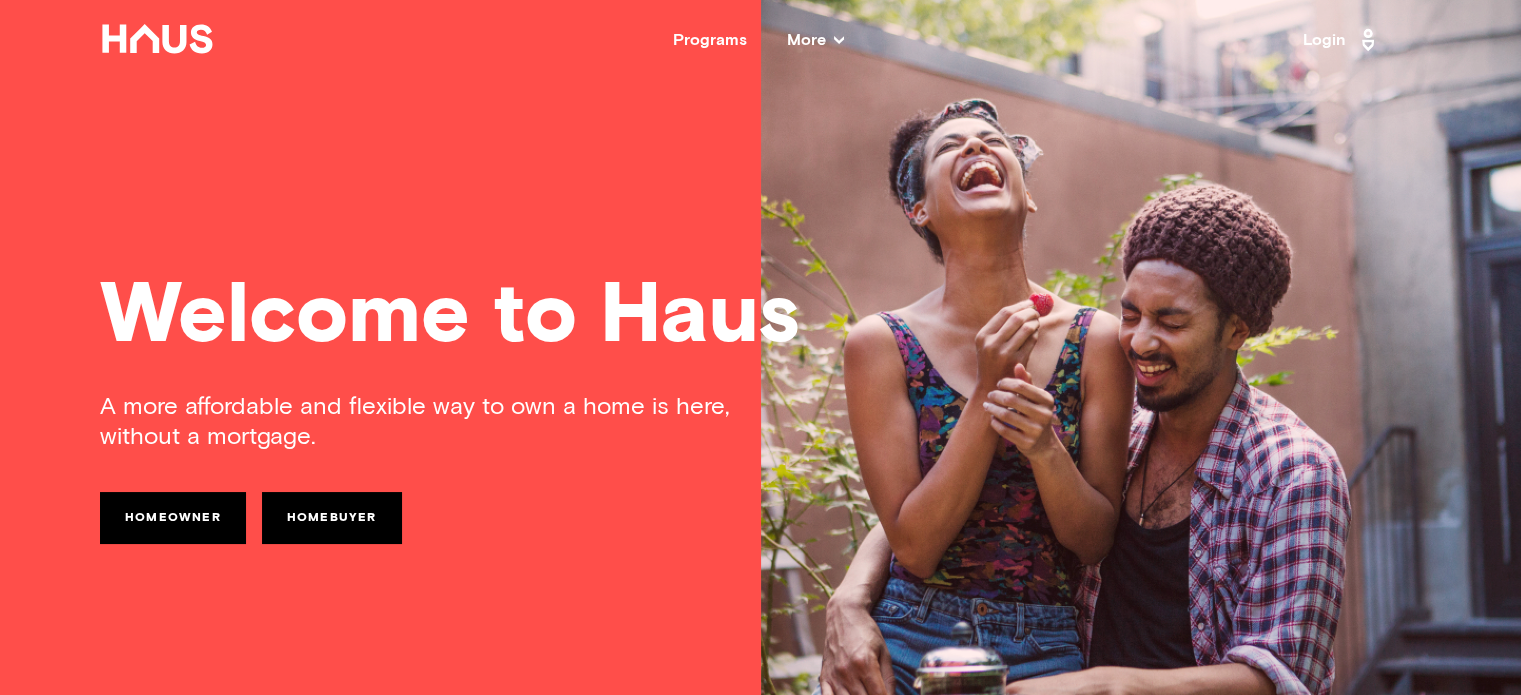 click on "More" at bounding box center [815, 40] 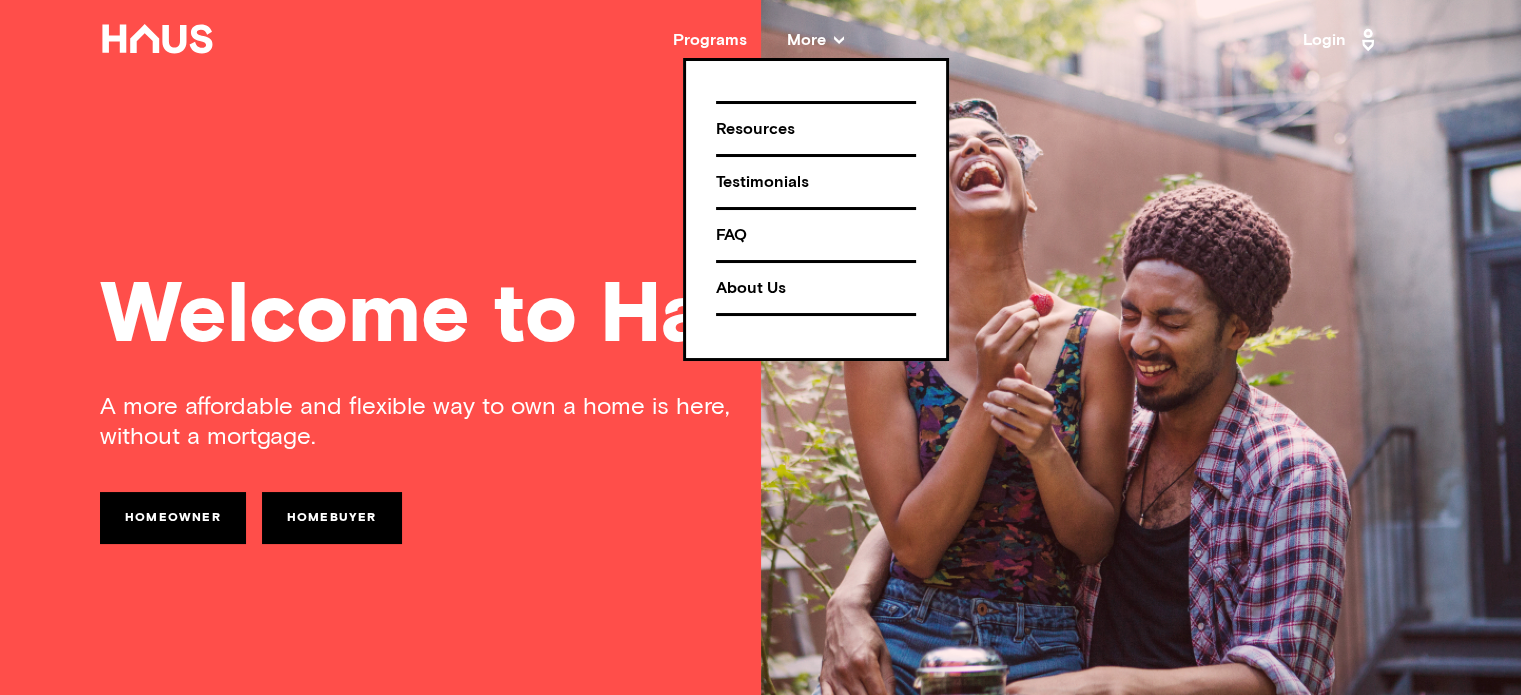 click on "Resources" at bounding box center (816, 129) 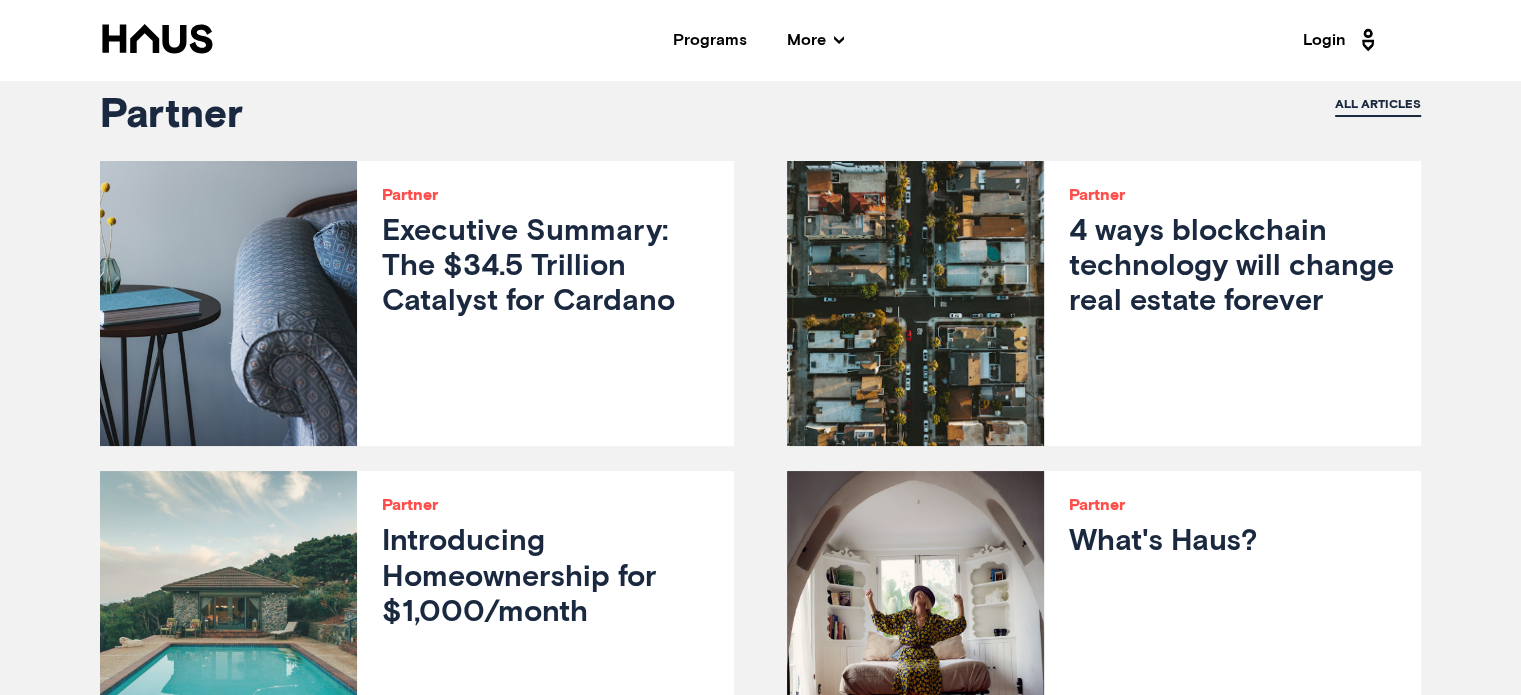 scroll, scrollTop: 1223, scrollLeft: 0, axis: vertical 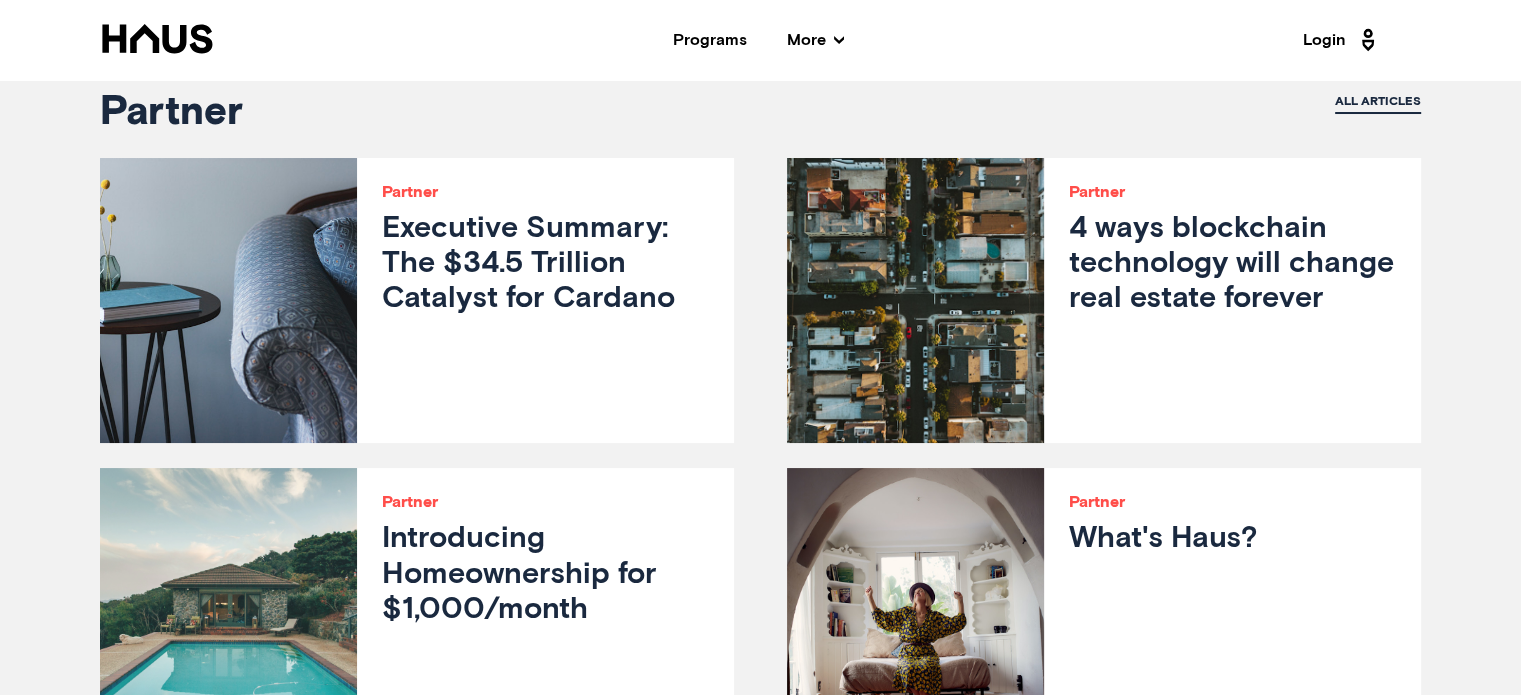 click on "Executive Summary: The $34.5 Trillion Catalyst for Cardano" at bounding box center (545, 265) 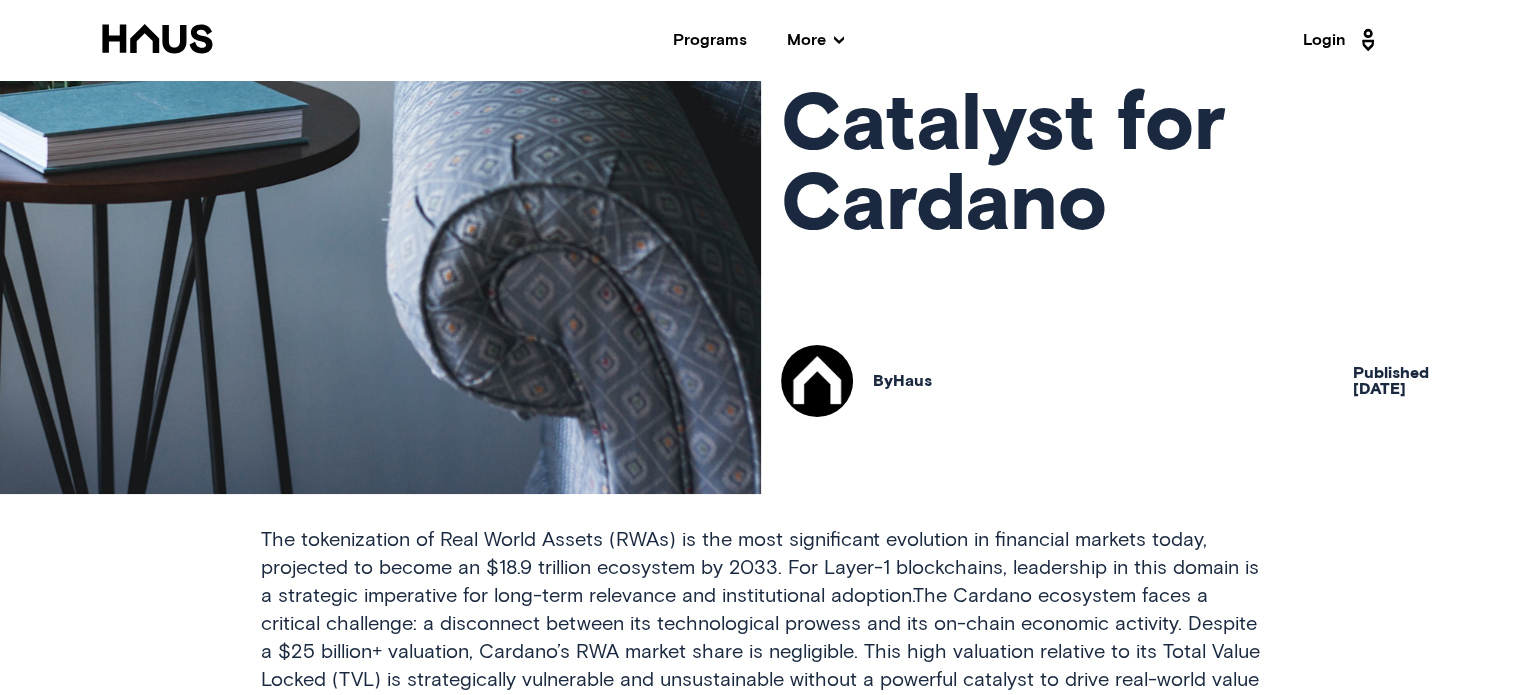 scroll, scrollTop: 0, scrollLeft: 0, axis: both 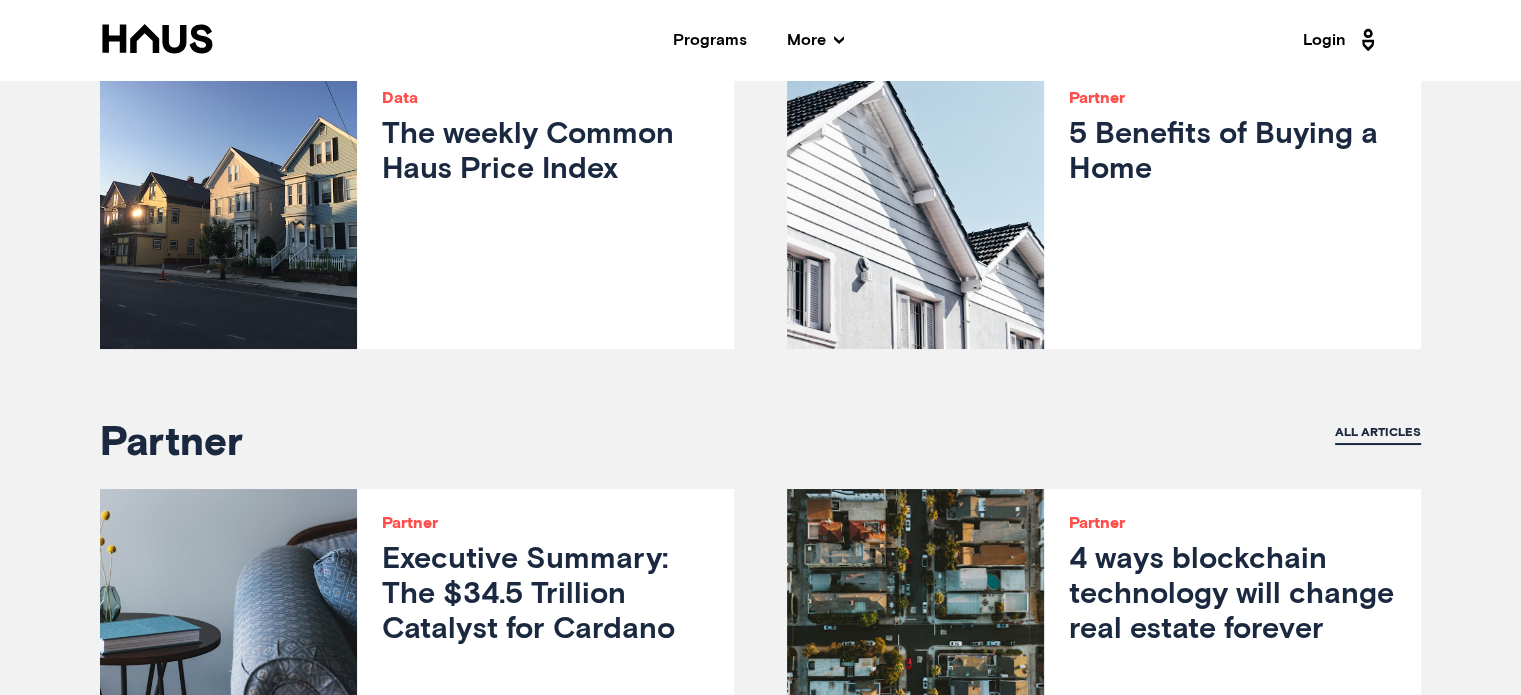 click on "4 ways blockchain technology will change real estate forever" at bounding box center (1232, 596) 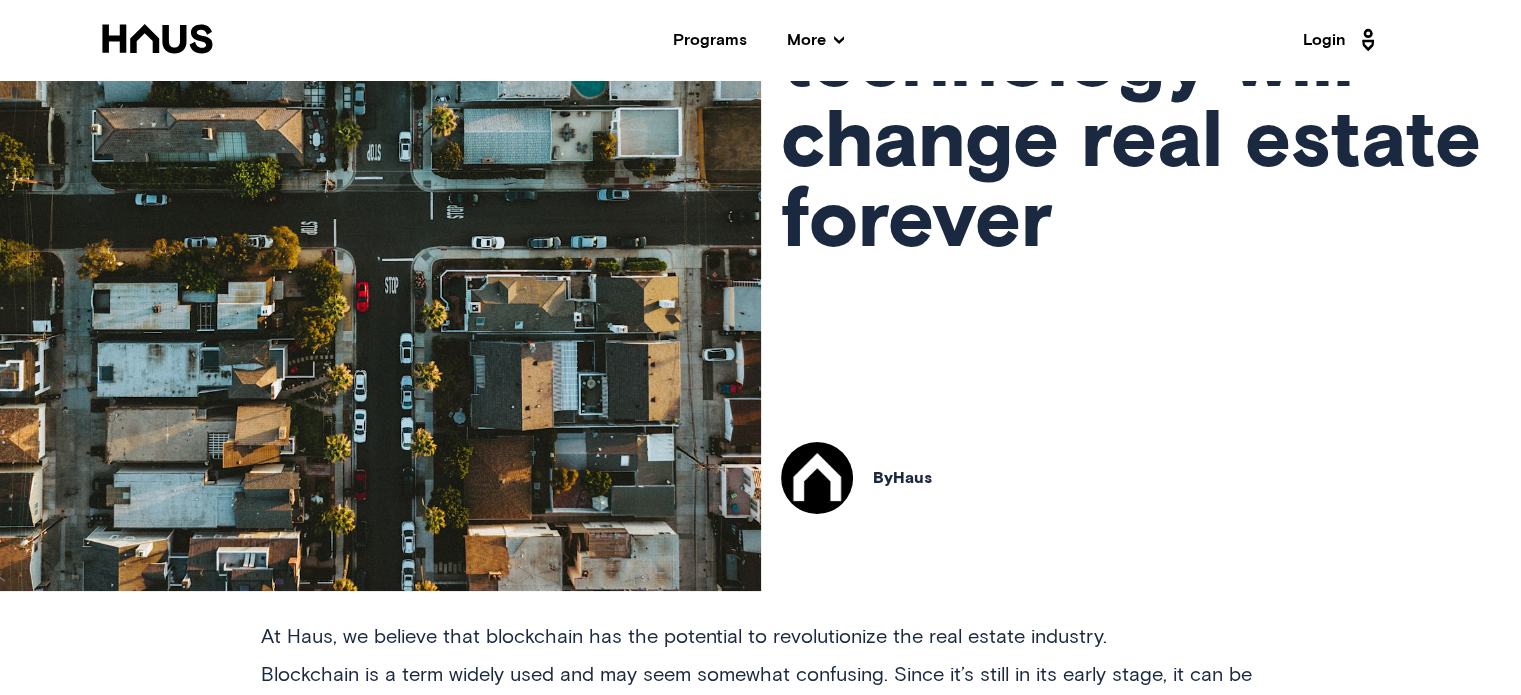 scroll, scrollTop: 0, scrollLeft: 0, axis: both 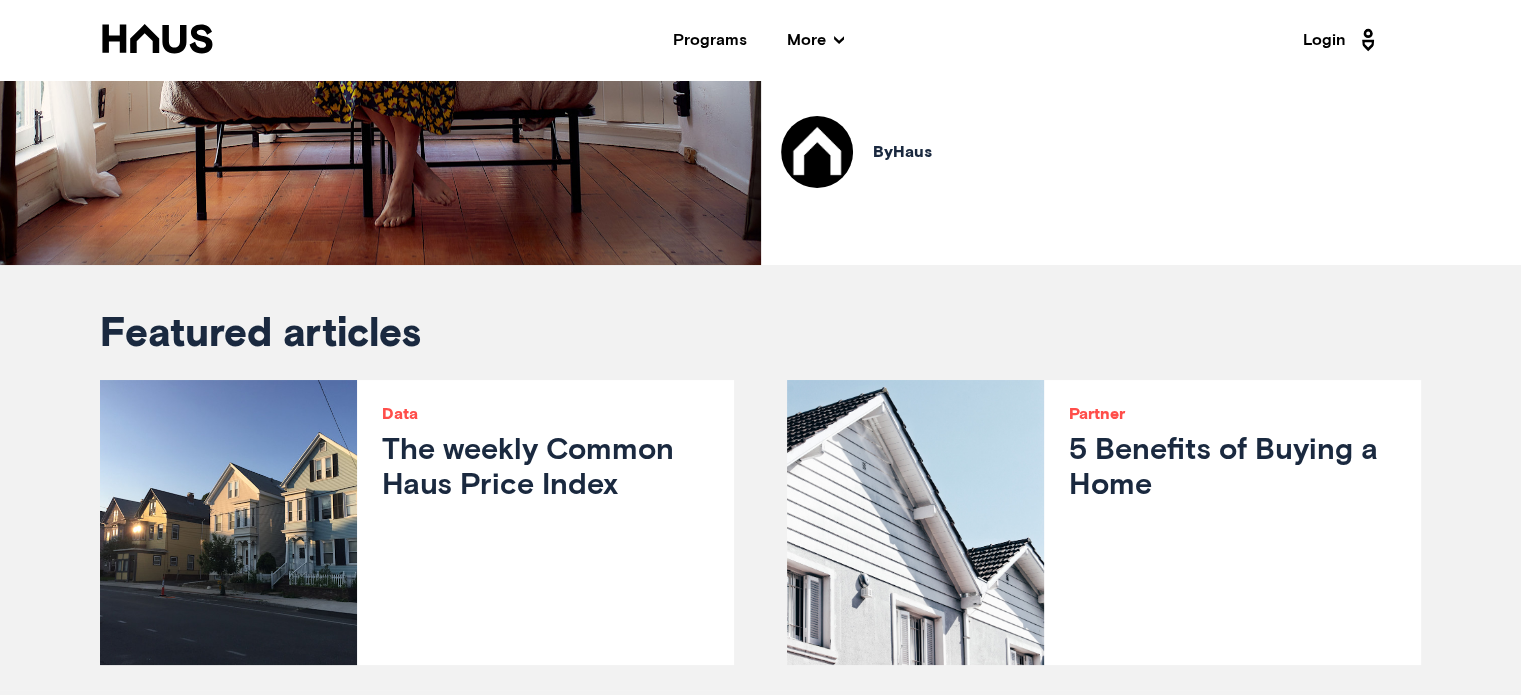 click on "The weekly Common Haus Price Index" at bounding box center [545, 469] 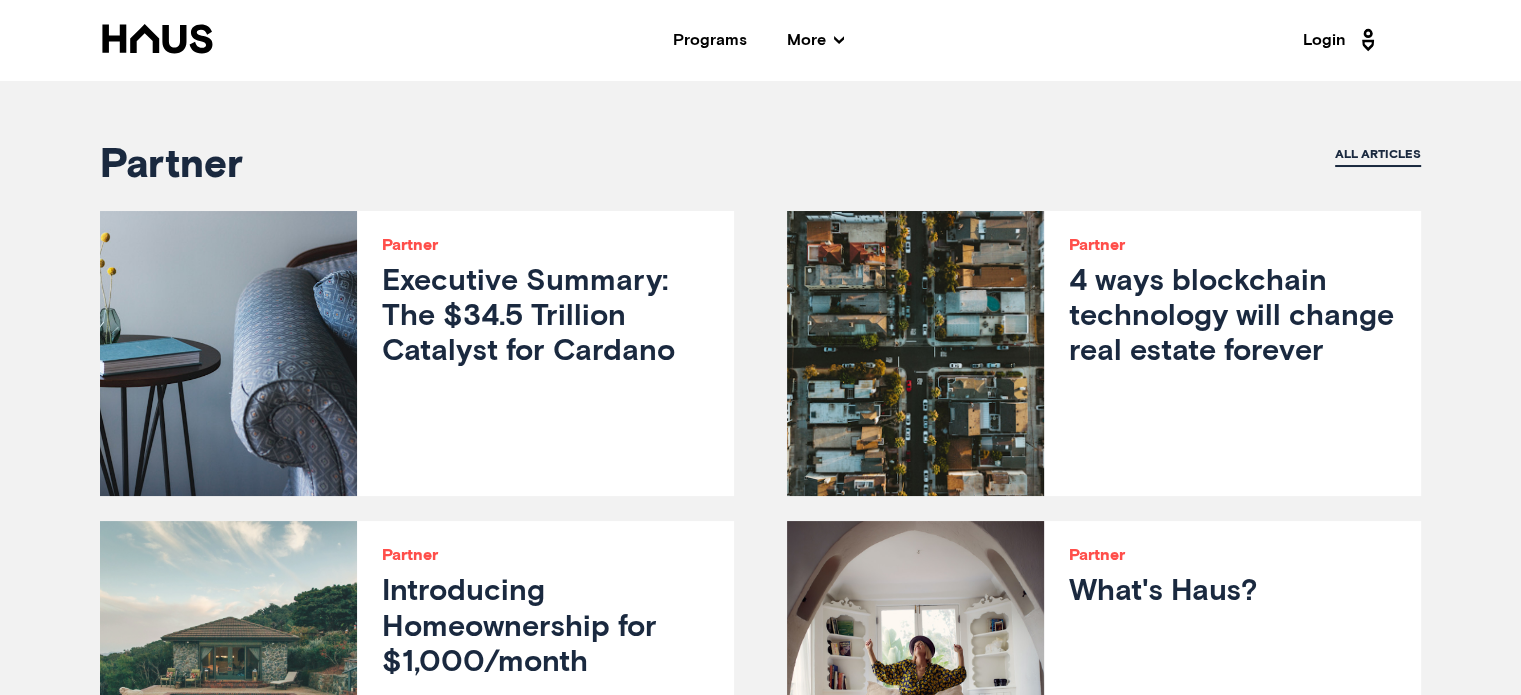scroll, scrollTop: 1183, scrollLeft: 0, axis: vertical 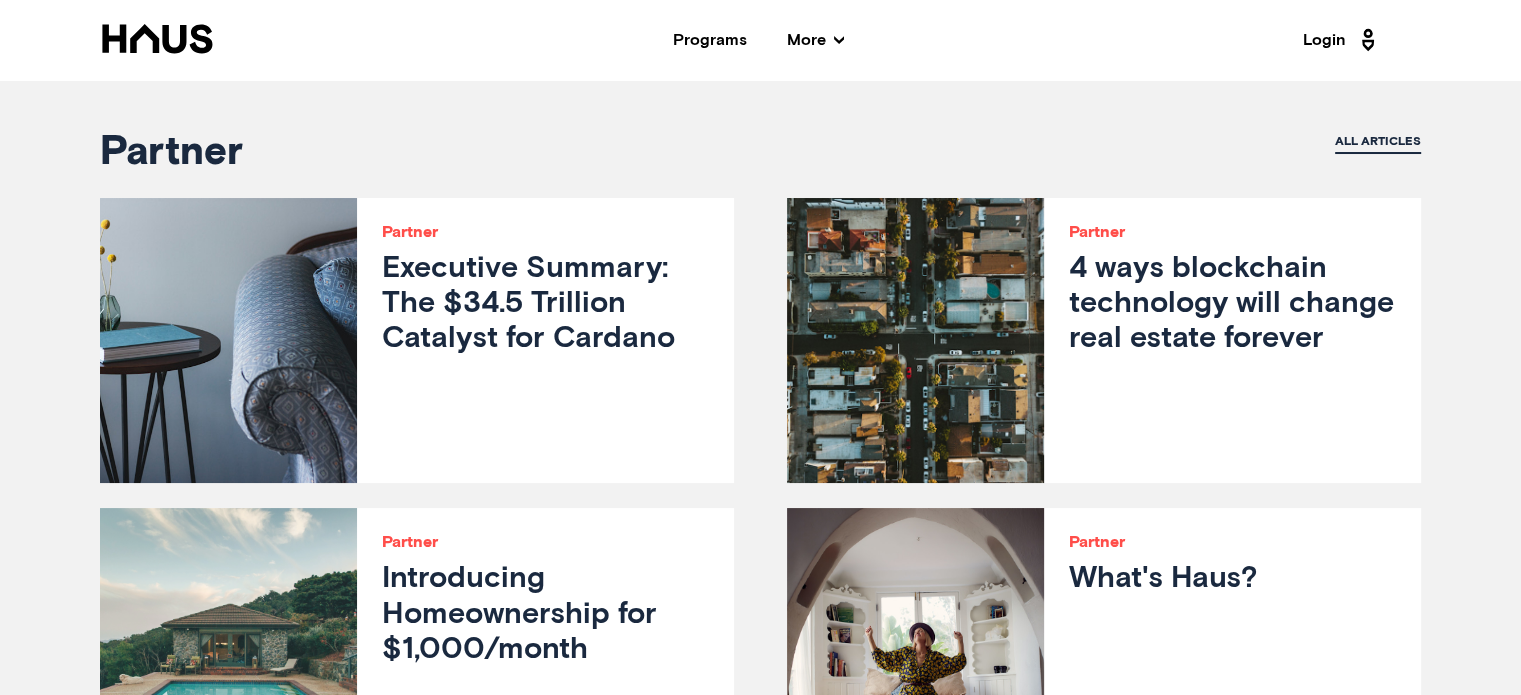 click on "Partner Executive Summary: The $34.5 Trillion Catalyst for Cardano" at bounding box center [545, 340] 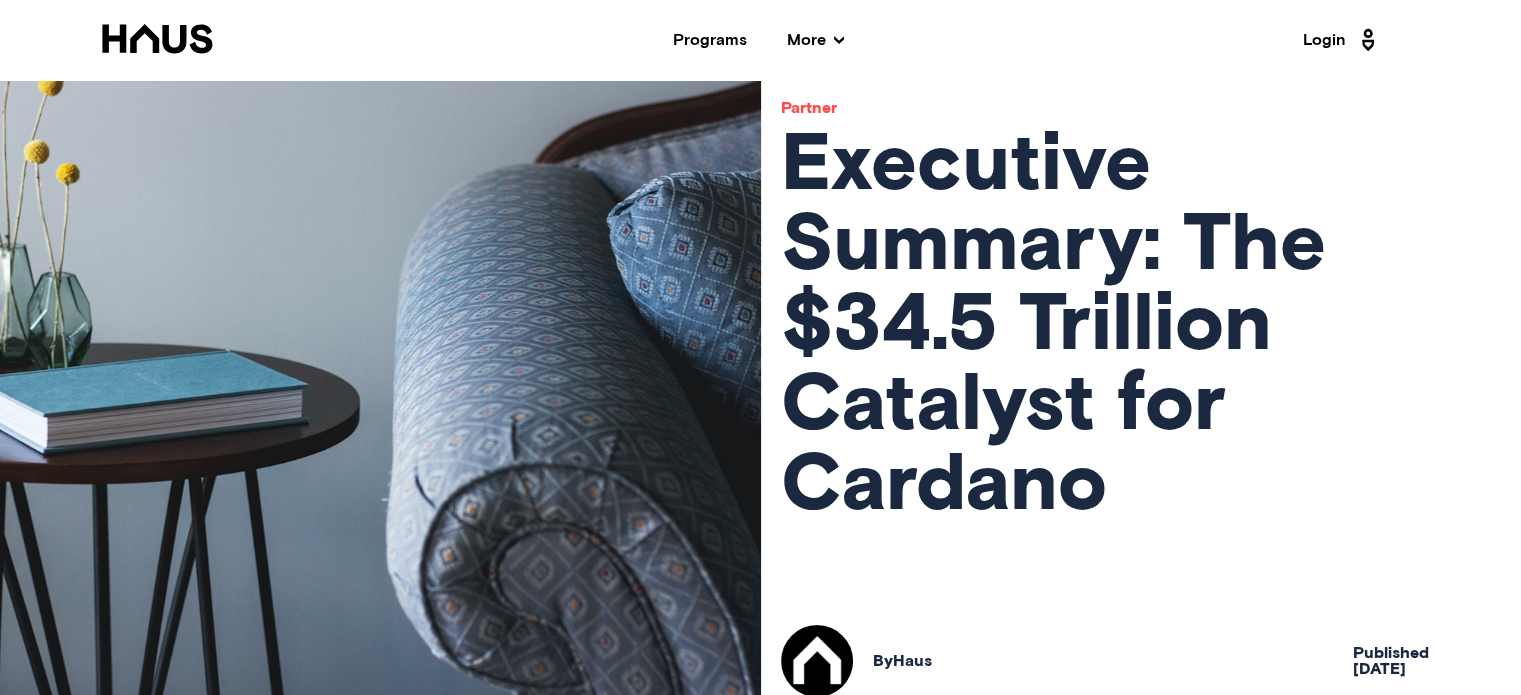 scroll, scrollTop: 0, scrollLeft: 0, axis: both 